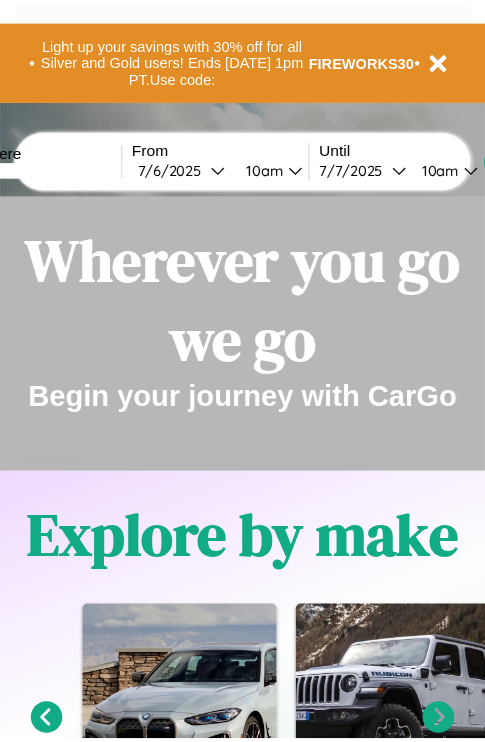 scroll, scrollTop: 0, scrollLeft: 0, axis: both 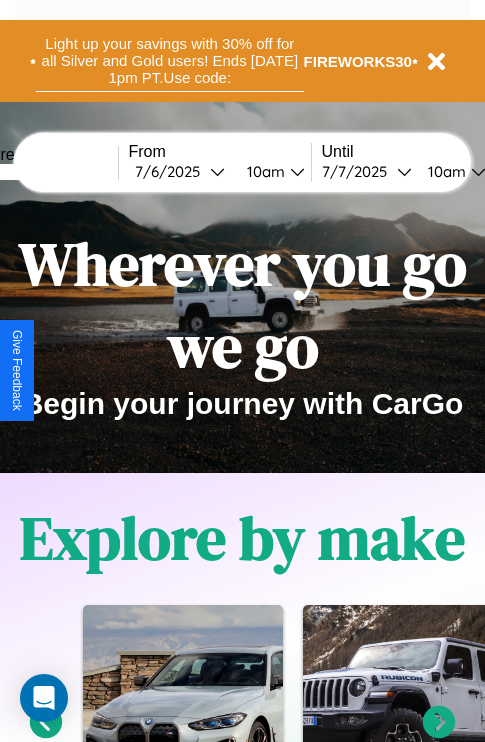 click on "Light up your savings with 30% off for all Silver and Gold users! Ends [DATE] 1pm PT.  Use code:" at bounding box center (170, 61) 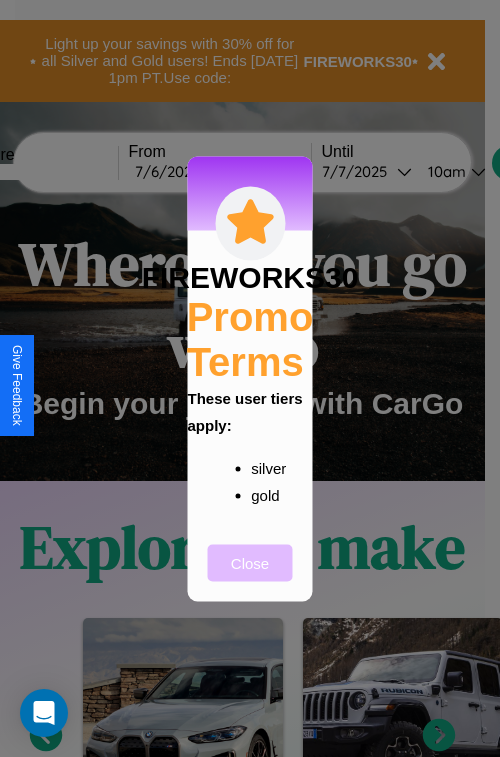 click on "Close" at bounding box center (250, 562) 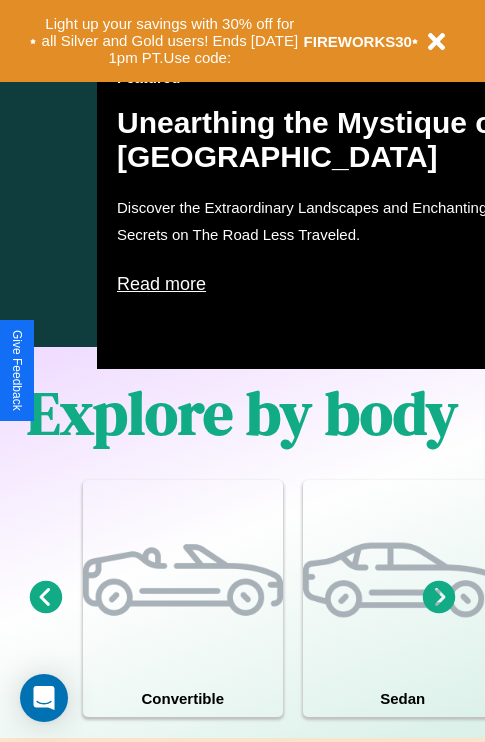 scroll, scrollTop: 1285, scrollLeft: 0, axis: vertical 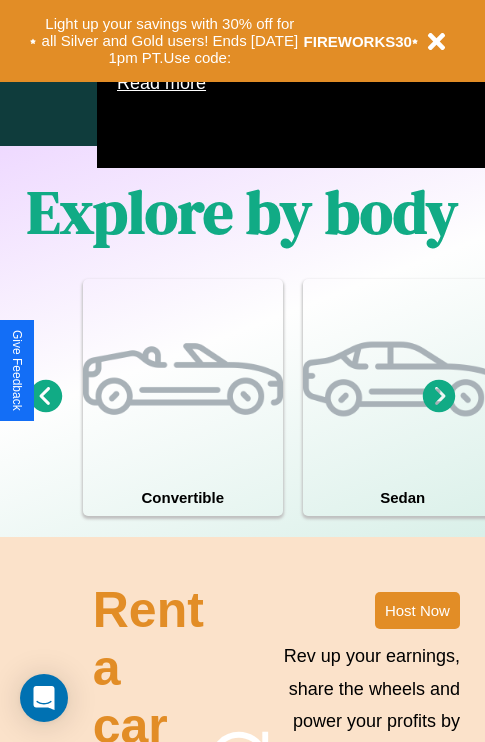 click 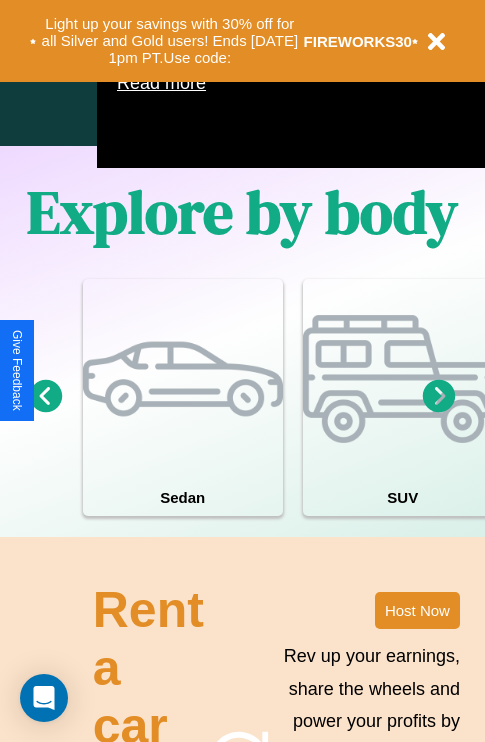 click 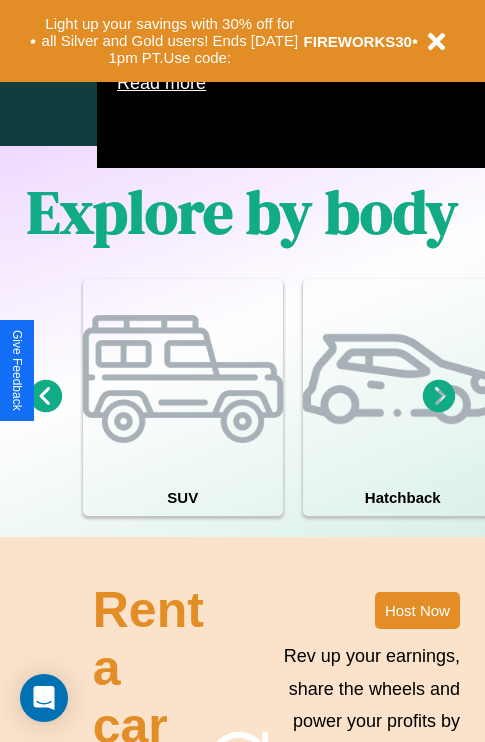 click 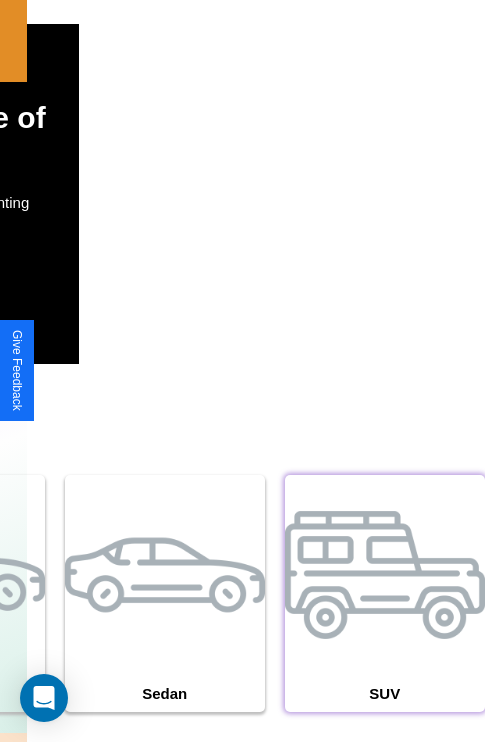 click at bounding box center [385, 575] 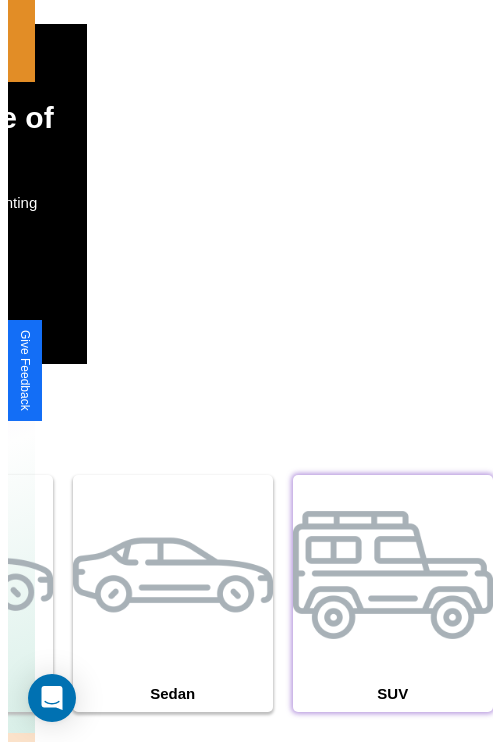 scroll, scrollTop: 0, scrollLeft: 0, axis: both 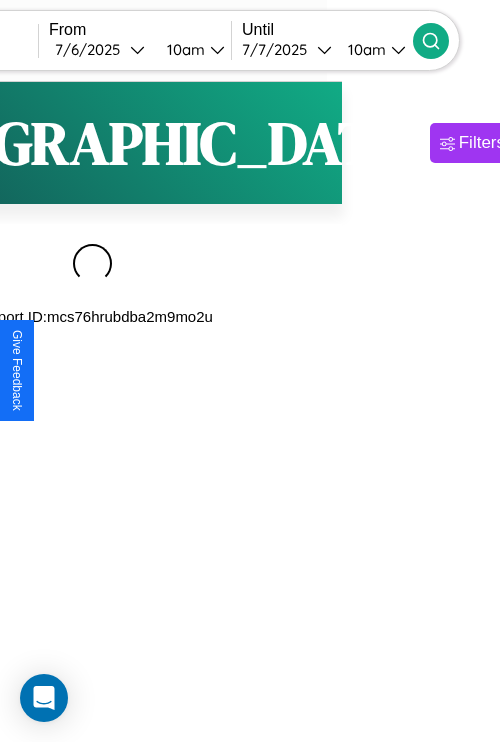 type on "******" 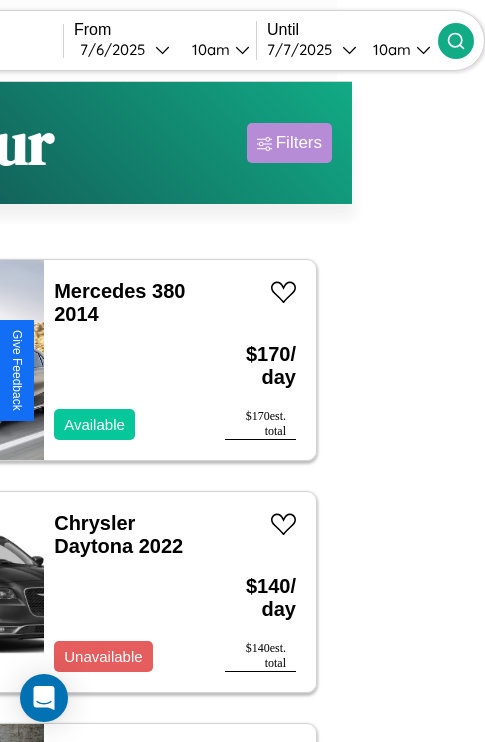 click on "Filters" at bounding box center [299, 143] 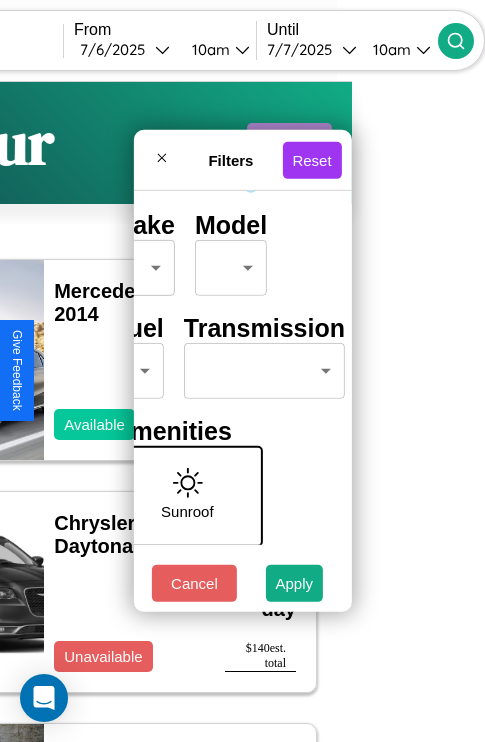 scroll, scrollTop: 162, scrollLeft: 63, axis: both 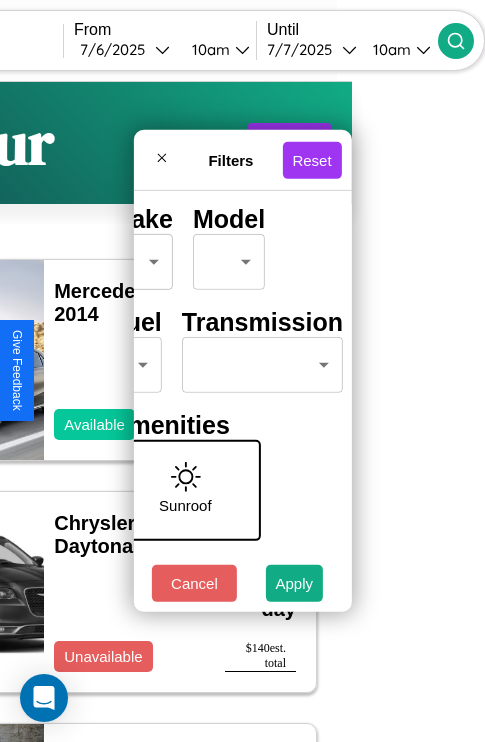 click on "CarGo Where ****** From [DATE] 10am Until [DATE] 10am Become a Host Login Sign Up Jaipur Filters 132  cars in this area These cars can be picked up in this city. Mercedes   380   2014 Available $ 170  / day $ 170  est. total Chrysler   Daytona   2022 Unavailable $ 140  / day $ 140  est. total Audi   A6   2018 Unavailable $ 110  / day $ 110  est. total Tesla   Cybertruck   2014 Available $ 110  / day $ 110  est. total Ford   E-450   2020 Available $ 90  / day $ 90  est. total BMW   K 1600 B   2022 Available $ 30  / day $ 30  est. total Chrysler   Caravan   2018 Available $ 150  / day $ 150  est. total Maserati   Spyder   2020 Available $ 60  / day $ 60  est. total Alfa Romeo   Tonale   2023 Available $ 120  / day $ 120  est. total Nissan   Cube   2020 Available $ 110  / day $ 110  est. total Fiat   500L   2019 Available $ 190  / day $ 190  est. total Lincoln   LS   2016 Unavailable $ 80  / day $ 80  est. total Alfa Romeo   164   2014 Available $ 200  / day $ 200  est. total Dodge   Dart   2023 $ 40" at bounding box center (109, 412) 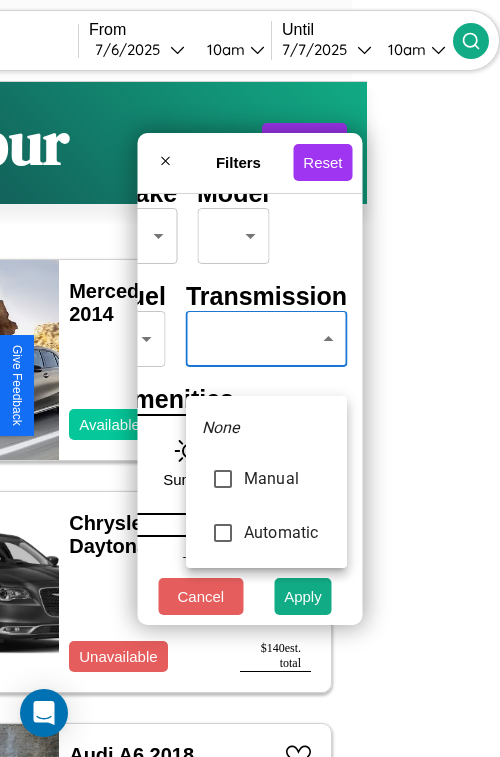 type on "*********" 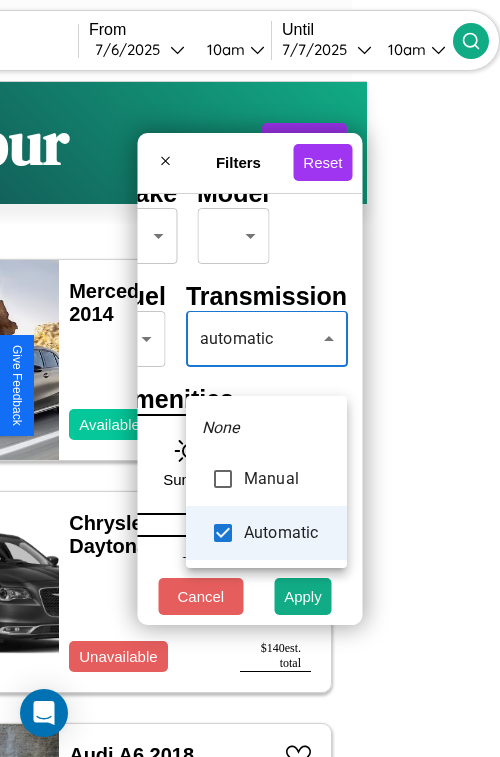 click at bounding box center (250, 378) 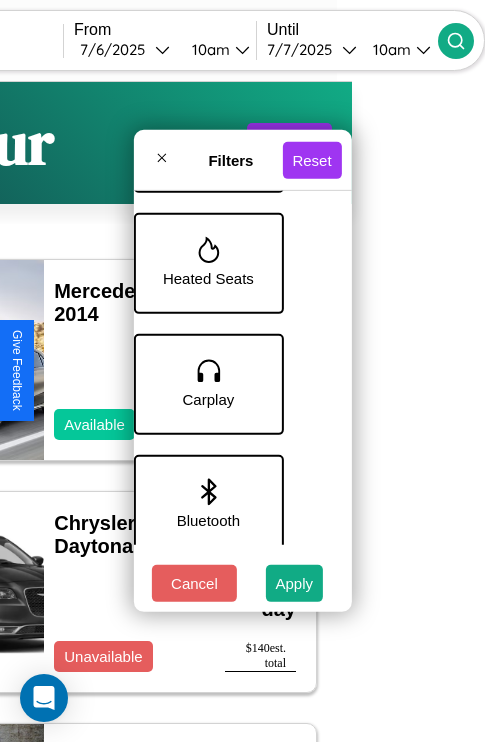 scroll, scrollTop: 1135, scrollLeft: 40, axis: both 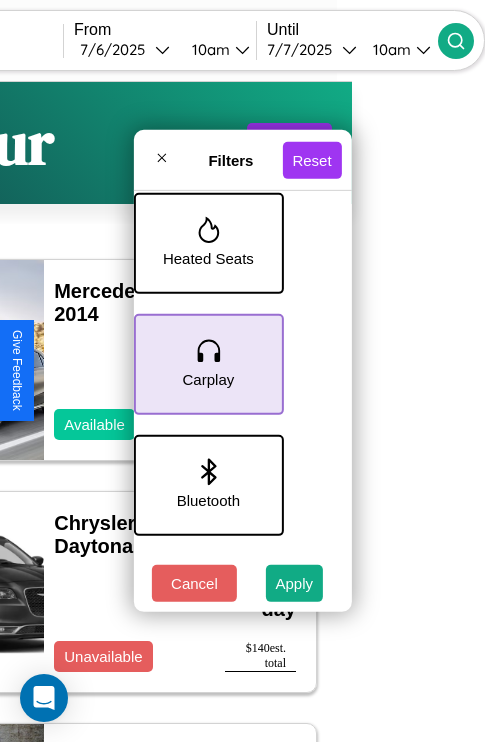 click 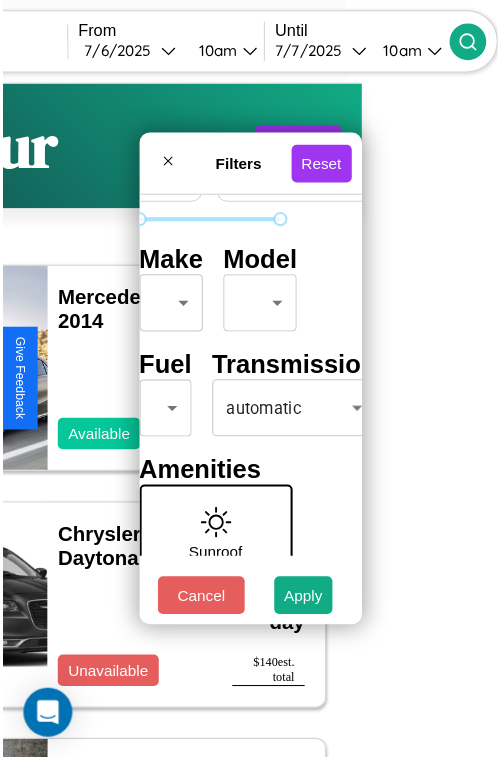scroll, scrollTop: 59, scrollLeft: 40, axis: both 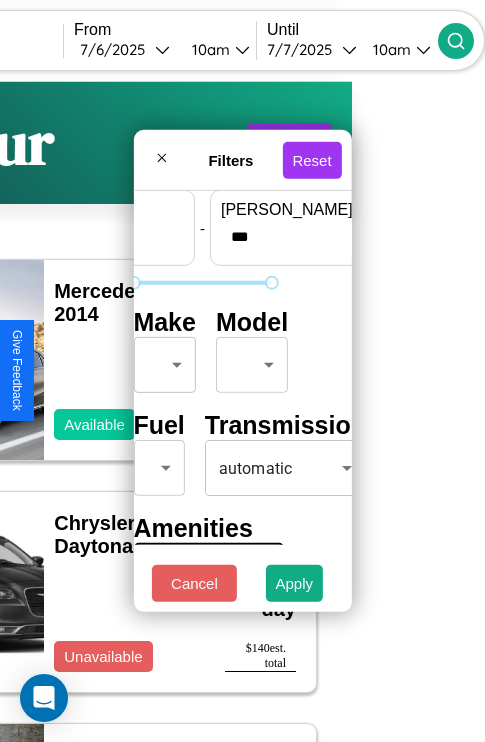 click on "CarGo Where ****** From [DATE] 10am Until [DATE] 10am Become a Host Login Sign Up Jaipur Filters 132  cars in this area These cars can be picked up in this city. Mercedes   380   2014 Available $ 170  / day $ 170  est. total Chrysler   Daytona   2022 Unavailable $ 140  / day $ 140  est. total Audi   A6   2018 Unavailable $ 110  / day $ 110  est. total Tesla   Cybertruck   2014 Available $ 110  / day $ 110  est. total Ford   E-450   2020 Available $ 90  / day $ 90  est. total BMW   K 1600 B   2022 Available $ 30  / day $ 30  est. total Chrysler   Caravan   2018 Available $ 150  / day $ 150  est. total Maserati   Spyder   2020 Available $ 60  / day $ 60  est. total Alfa Romeo   Tonale   2023 Available $ 120  / day $ 120  est. total Nissan   Cube   2020 Available $ 110  / day $ 110  est. total Fiat   500L   2019 Available $ 190  / day $ 190  est. total Lincoln   LS   2016 Unavailable $ 80  / day $ 80  est. total Alfa Romeo   164   2014 Available $ 200  / day $ 200  est. total Dodge   Dart   2023 $ 40" at bounding box center [109, 412] 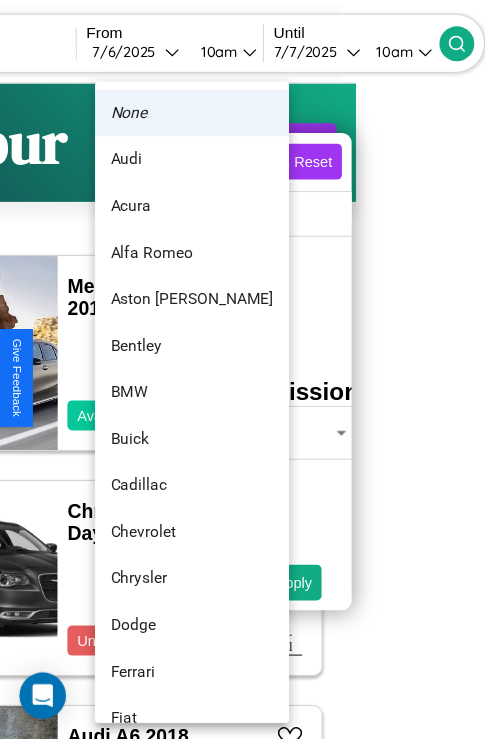 scroll, scrollTop: 86, scrollLeft: 0, axis: vertical 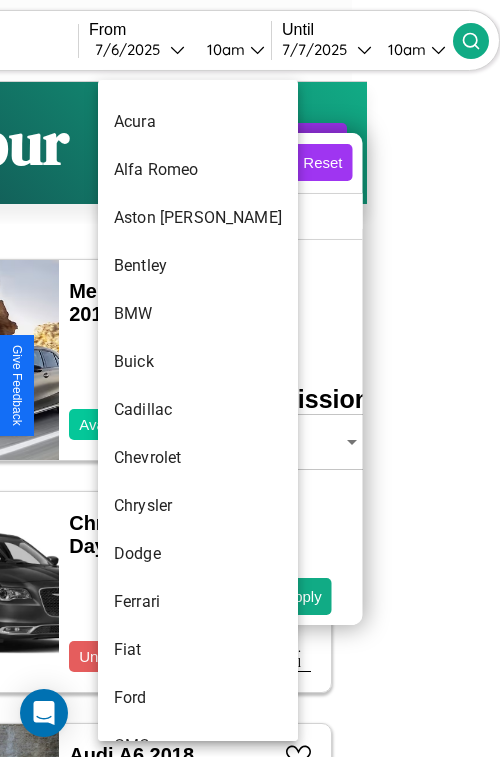 click on "Cadillac" at bounding box center [198, 410] 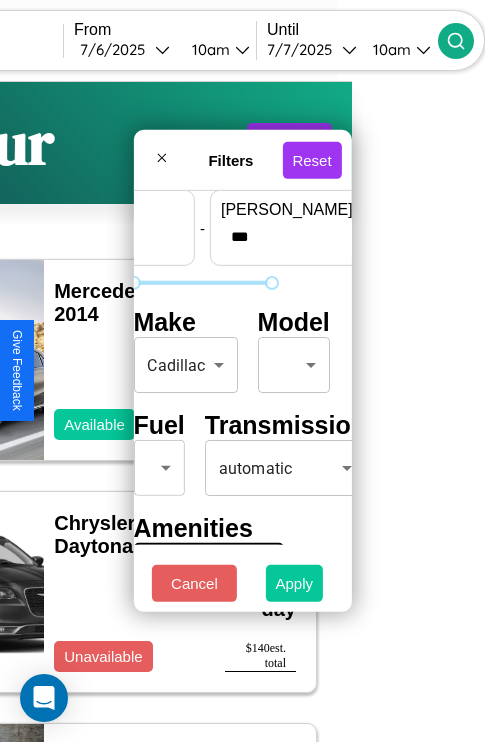 click on "Apply" at bounding box center (295, 583) 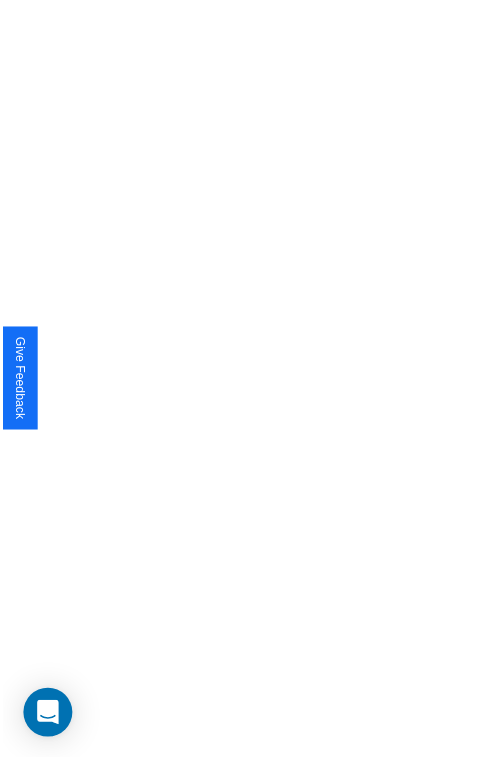 scroll, scrollTop: 0, scrollLeft: 0, axis: both 